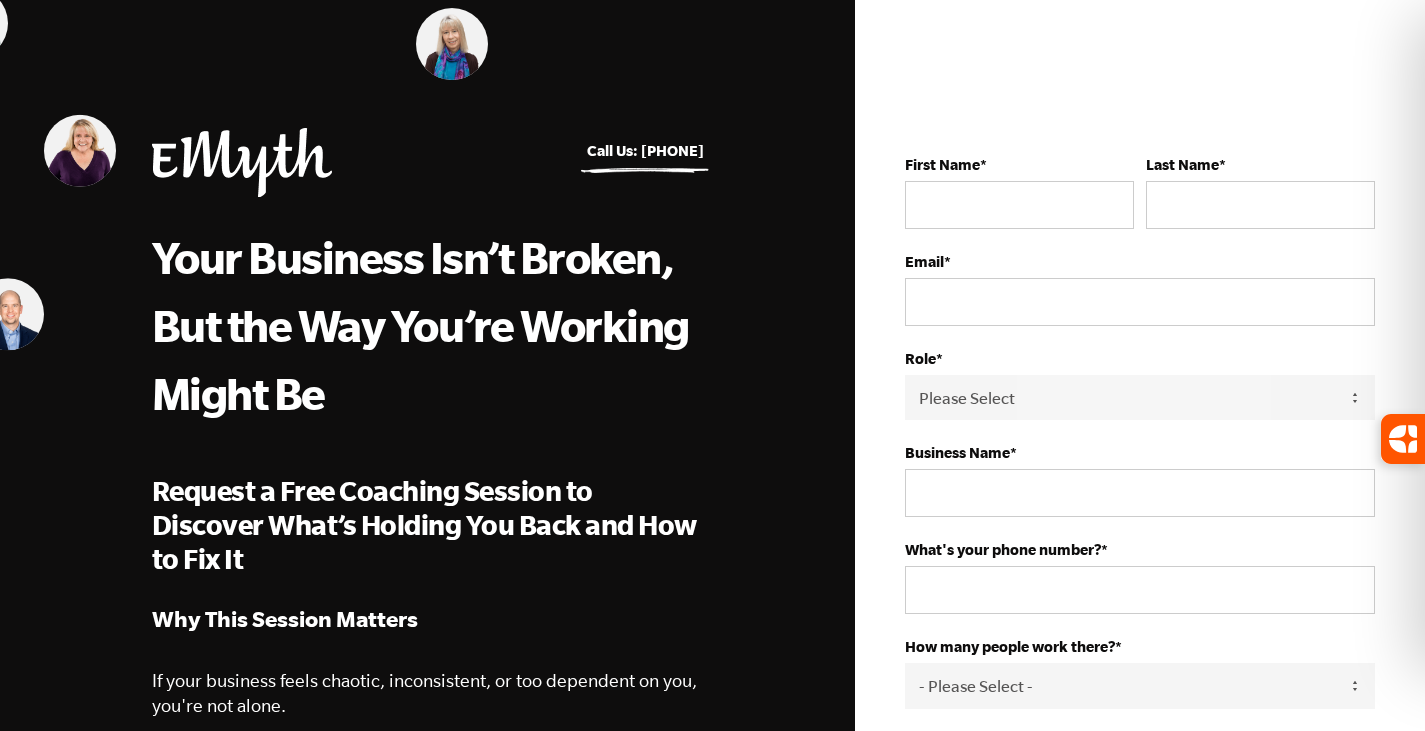 scroll, scrollTop: 117, scrollLeft: 0, axis: vertical 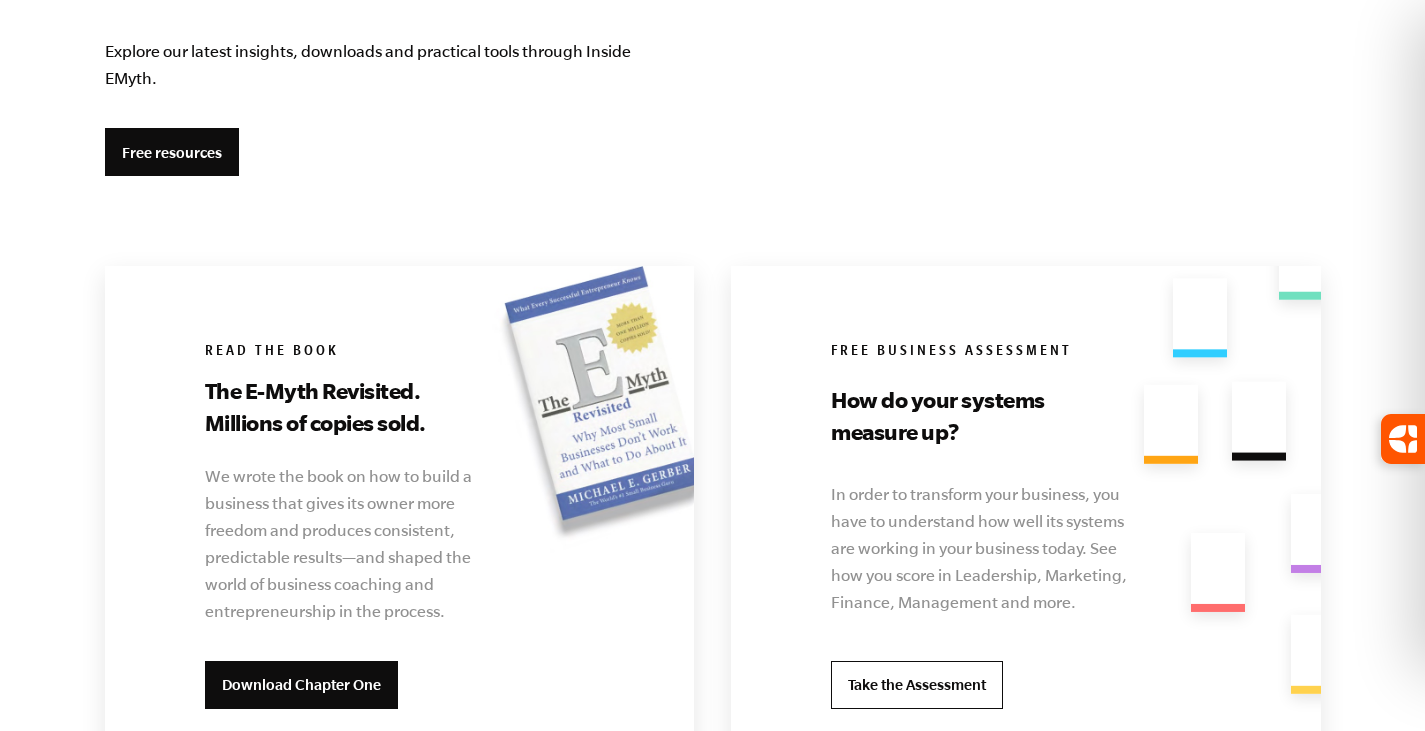 click on "Download Chapter One" at bounding box center [301, 685] 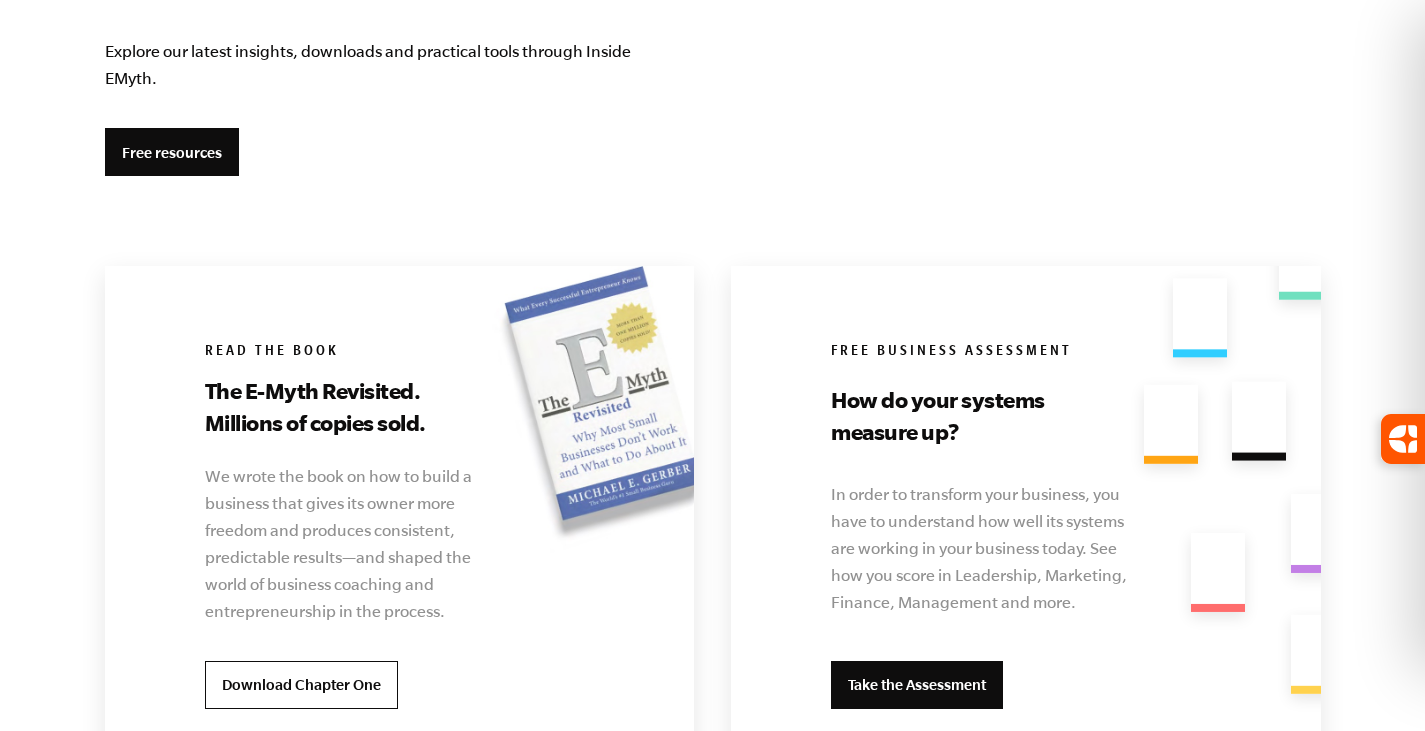 click on "Take the Assessment" at bounding box center [917, 685] 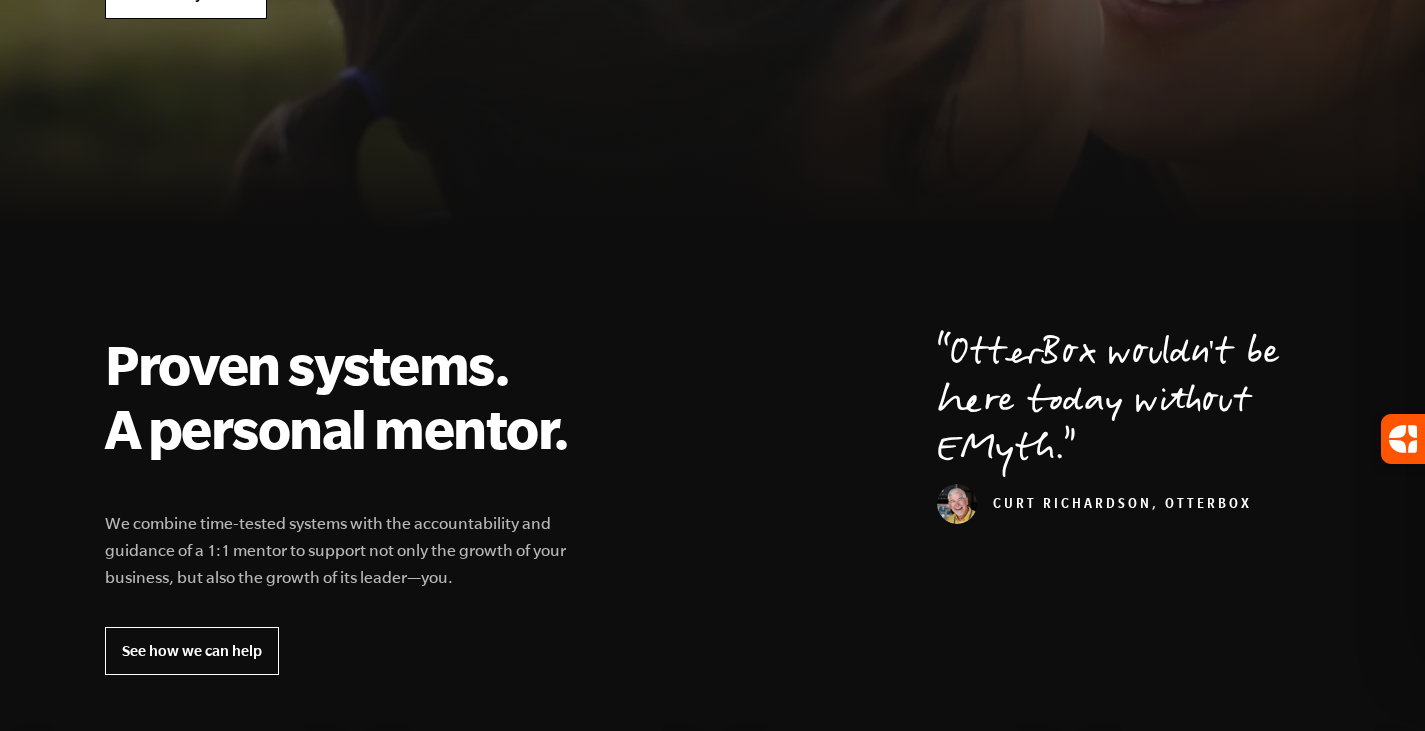 scroll, scrollTop: 453, scrollLeft: 0, axis: vertical 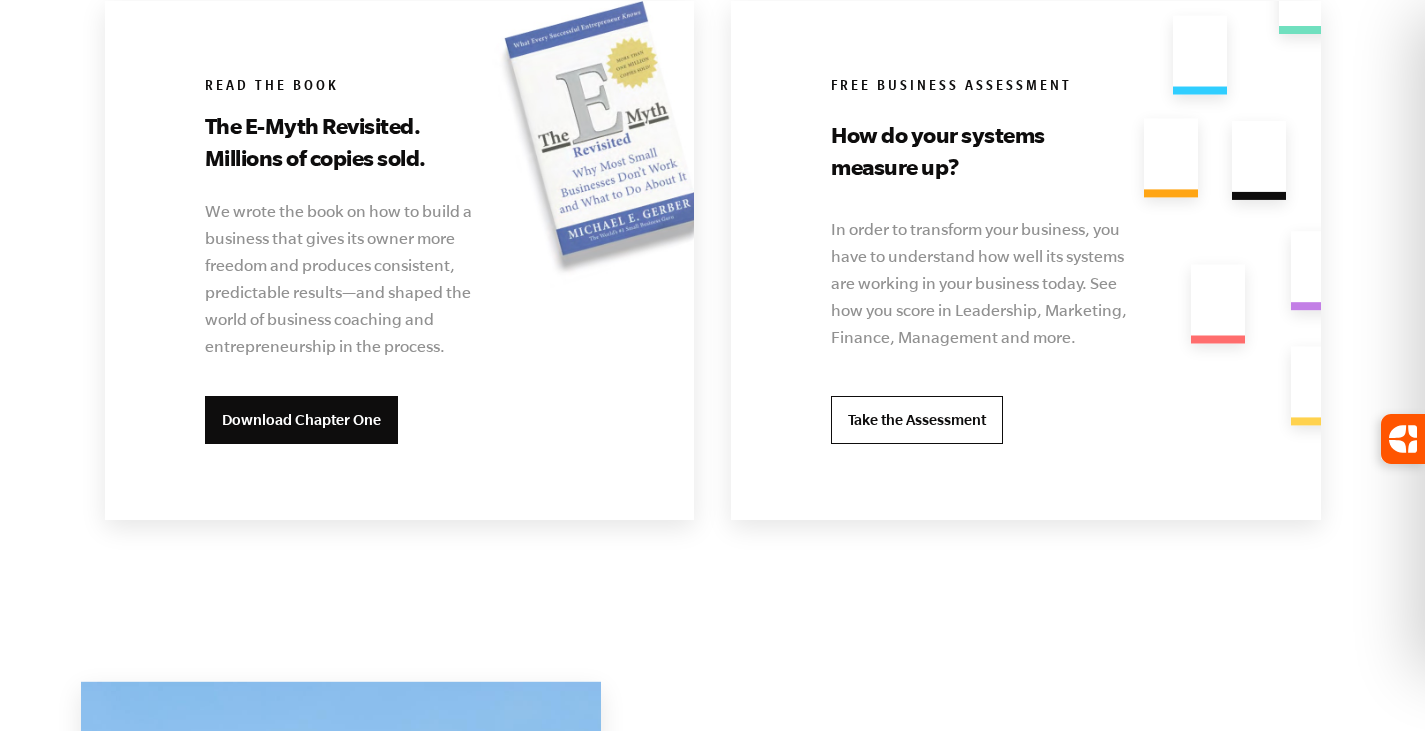 click on "Download Chapter One" at bounding box center [301, 420] 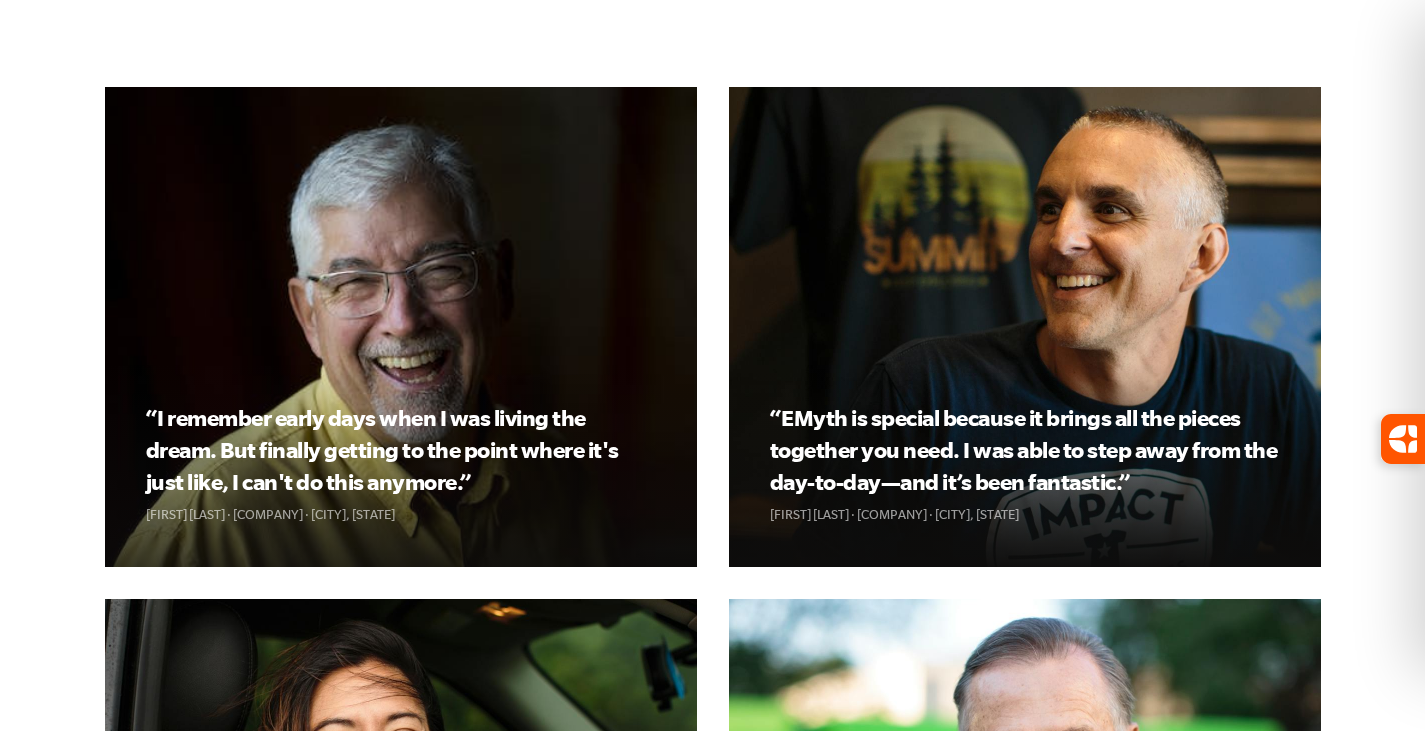 scroll, scrollTop: 0, scrollLeft: 0, axis: both 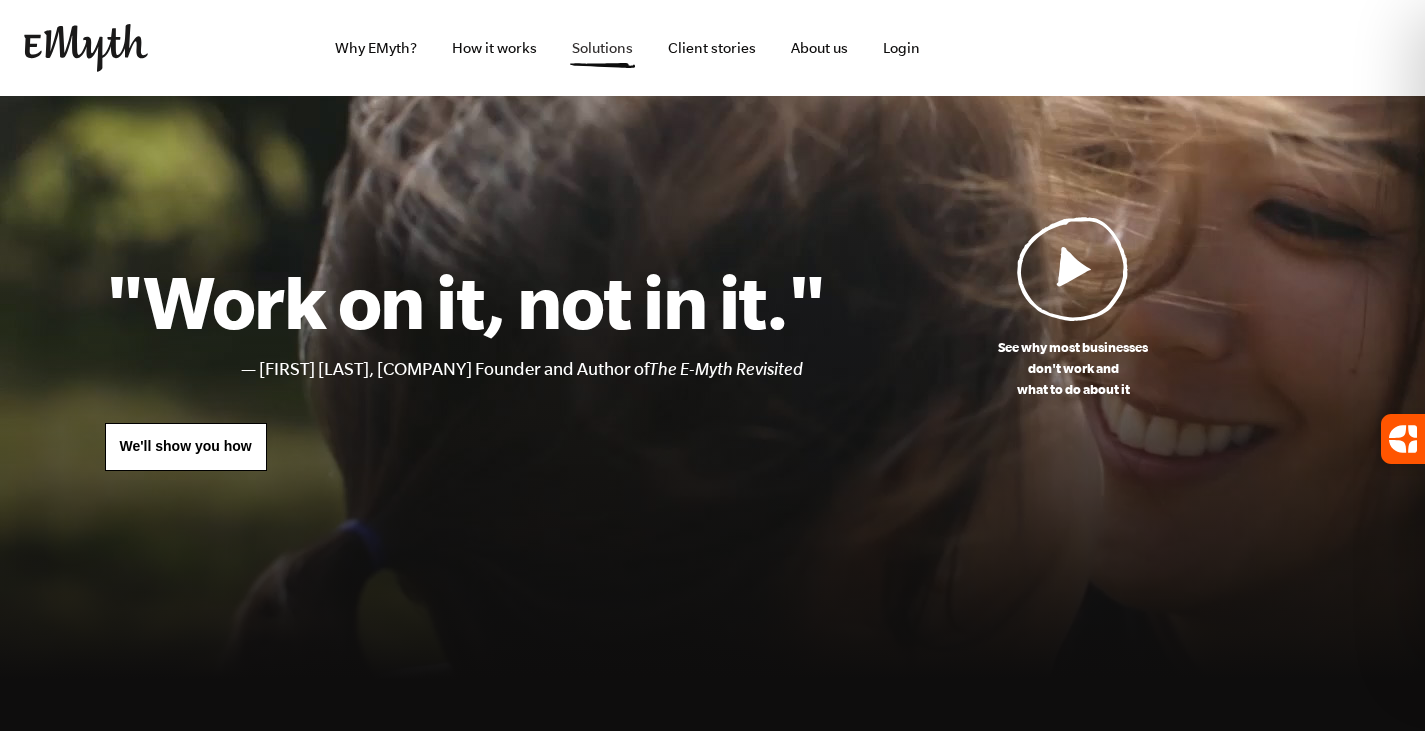 click on "Solutions" at bounding box center (602, 48) 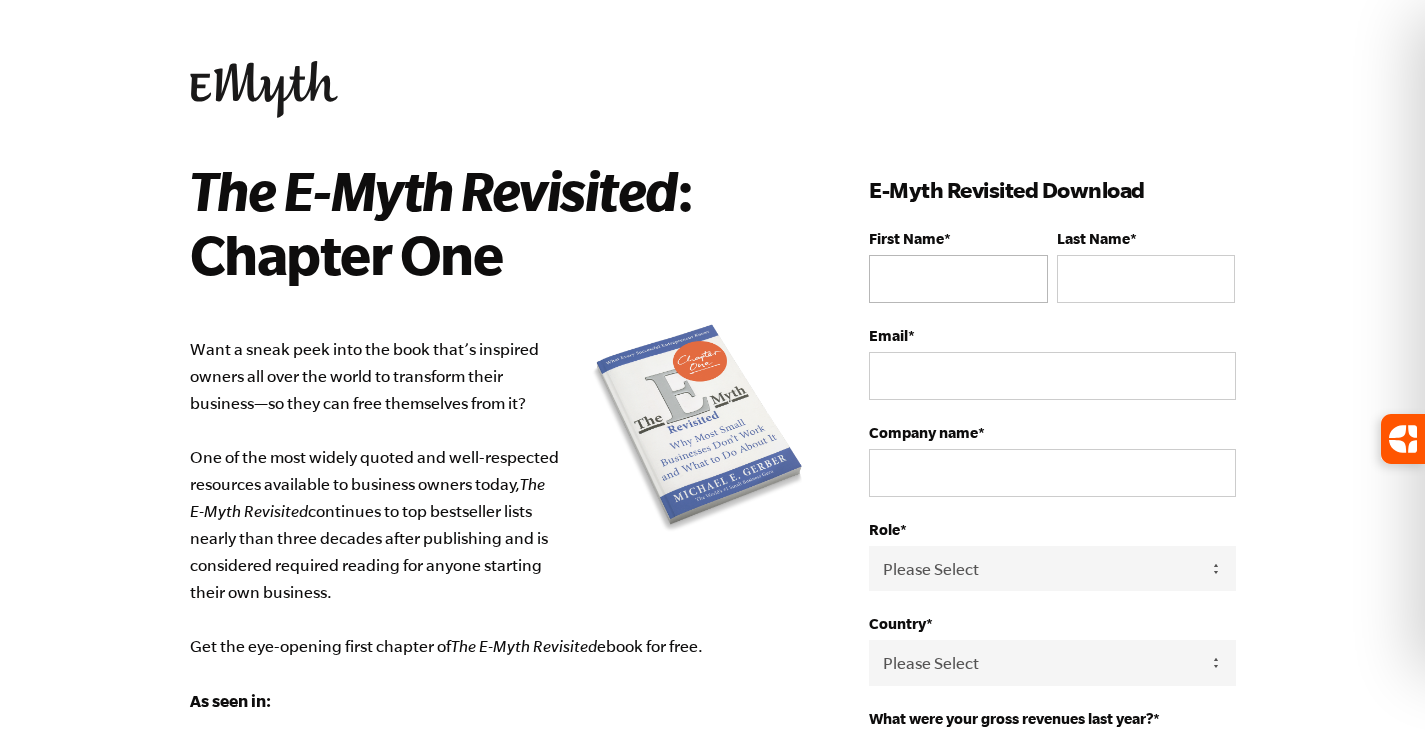 scroll, scrollTop: 0, scrollLeft: 0, axis: both 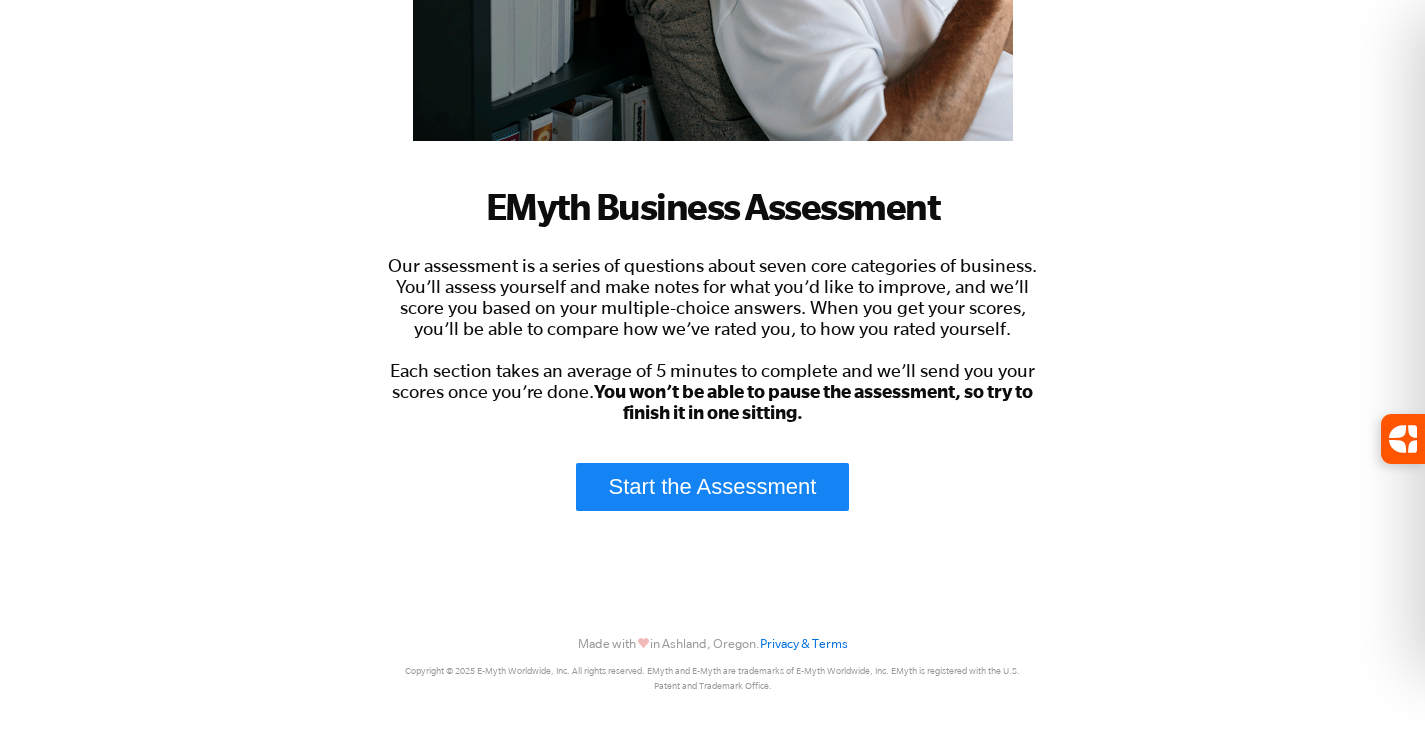 click on "Start the Assessment" at bounding box center [713, 487] 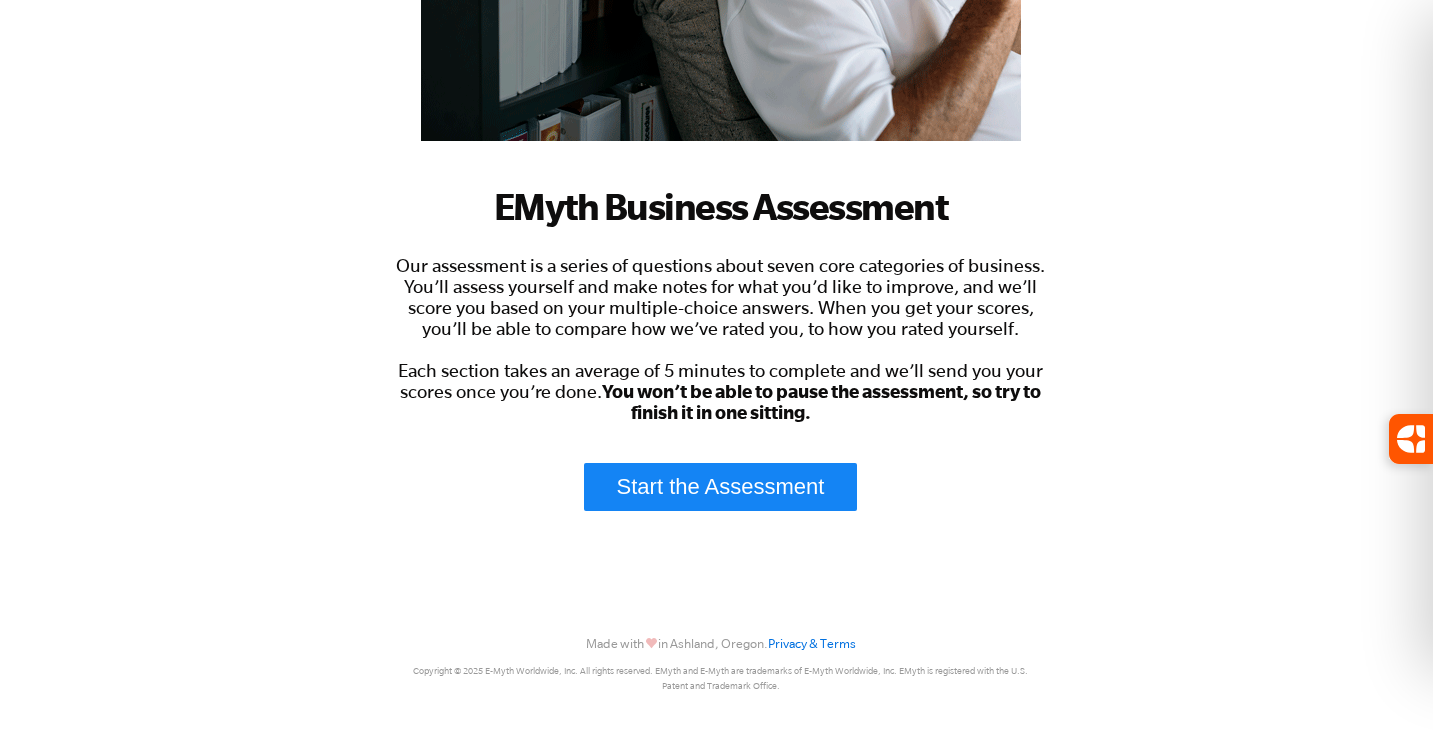 scroll, scrollTop: 0, scrollLeft: 0, axis: both 